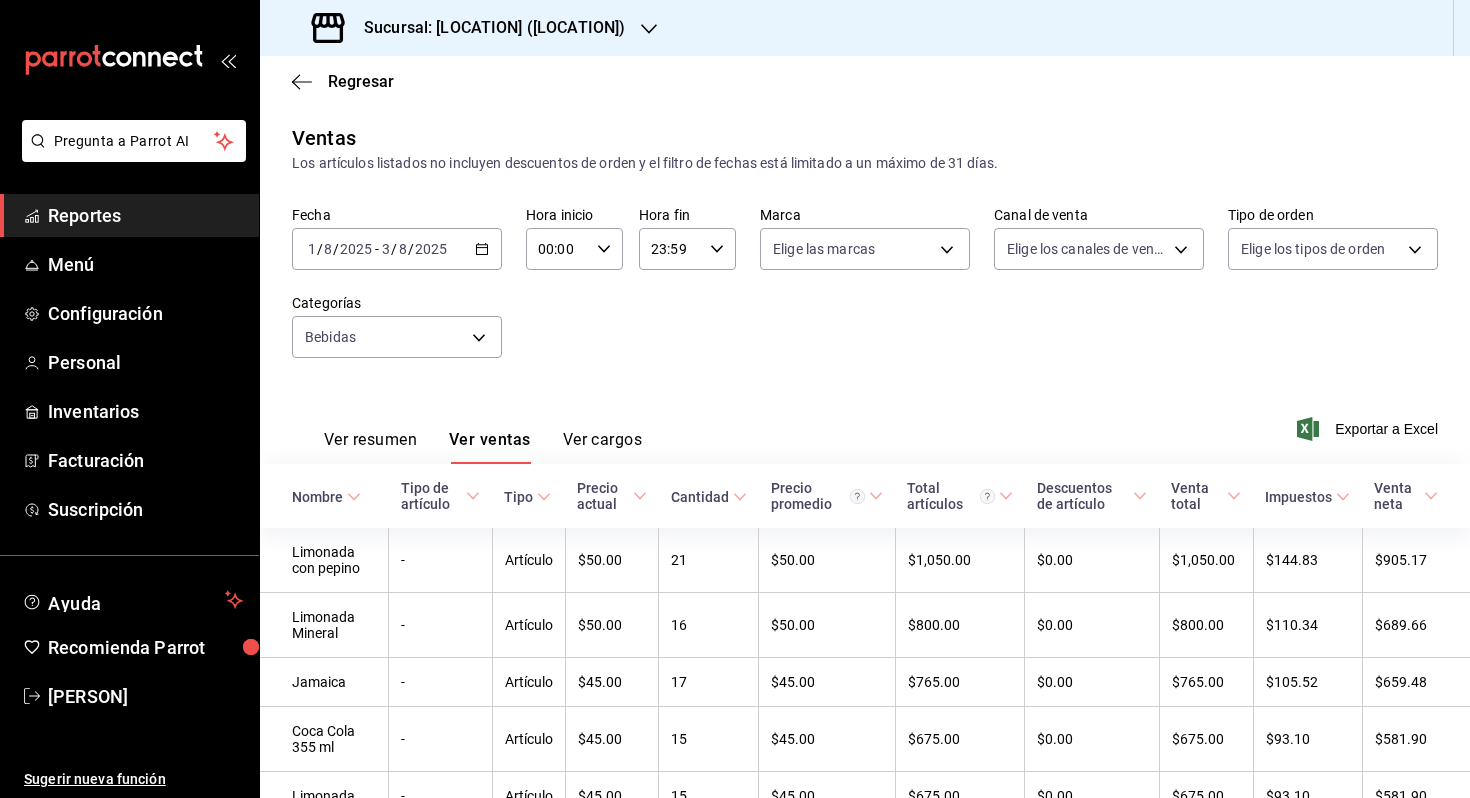 scroll, scrollTop: 0, scrollLeft: 0, axis: both 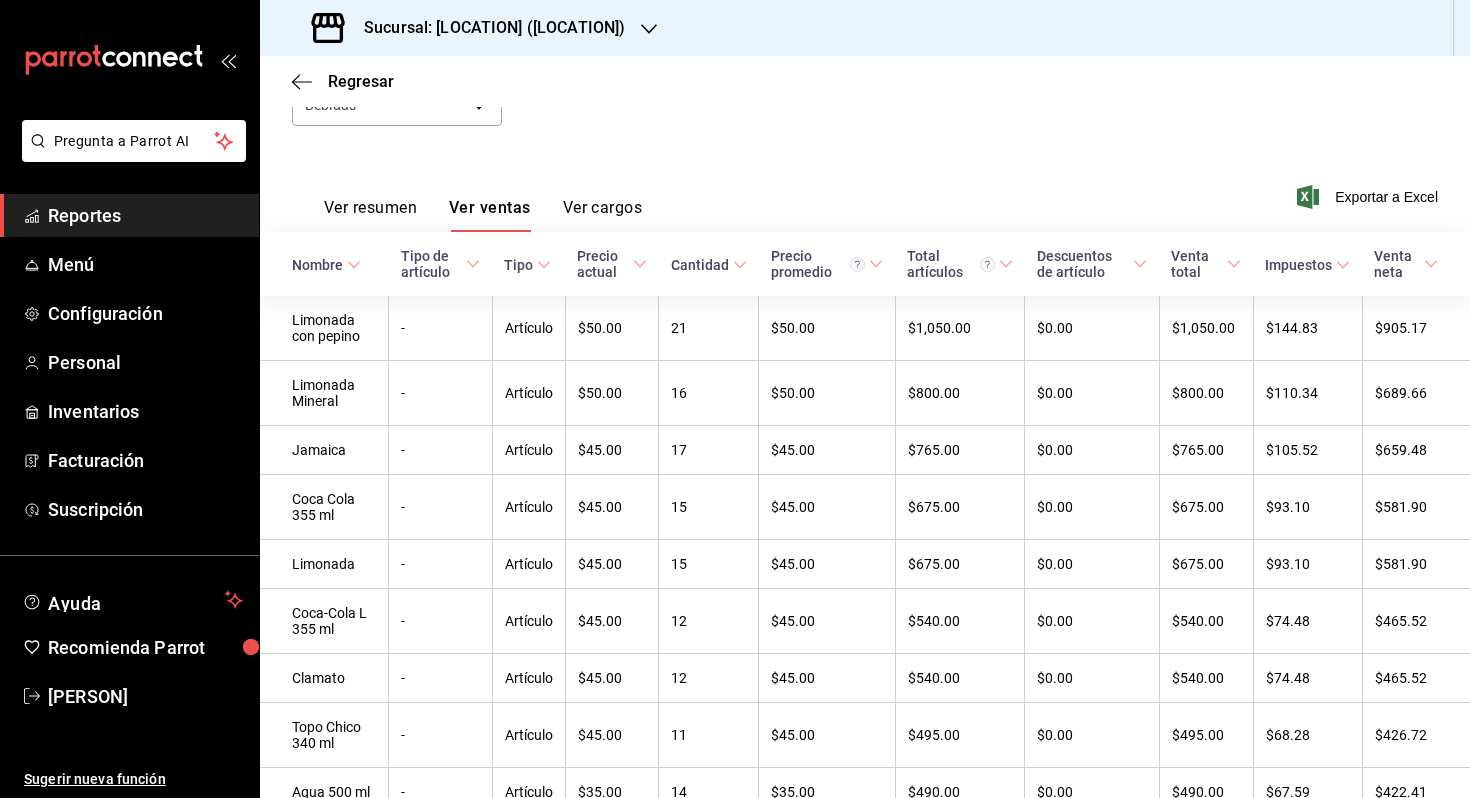 click on "Sucursal: [LOCATION] ([LOCATION])" at bounding box center [486, 28] 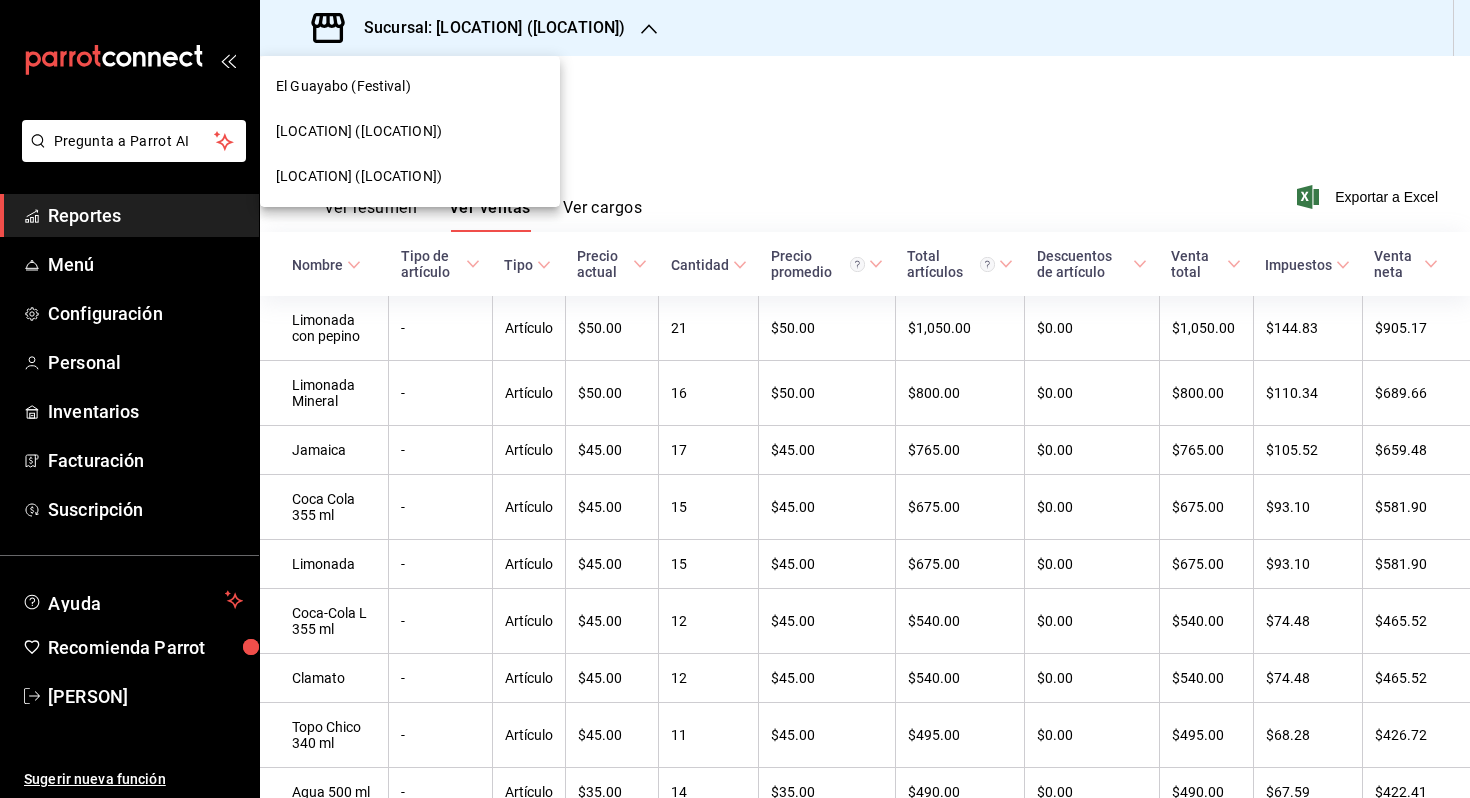 click on "[LOCATION] ([LOCATION])" at bounding box center [410, 176] 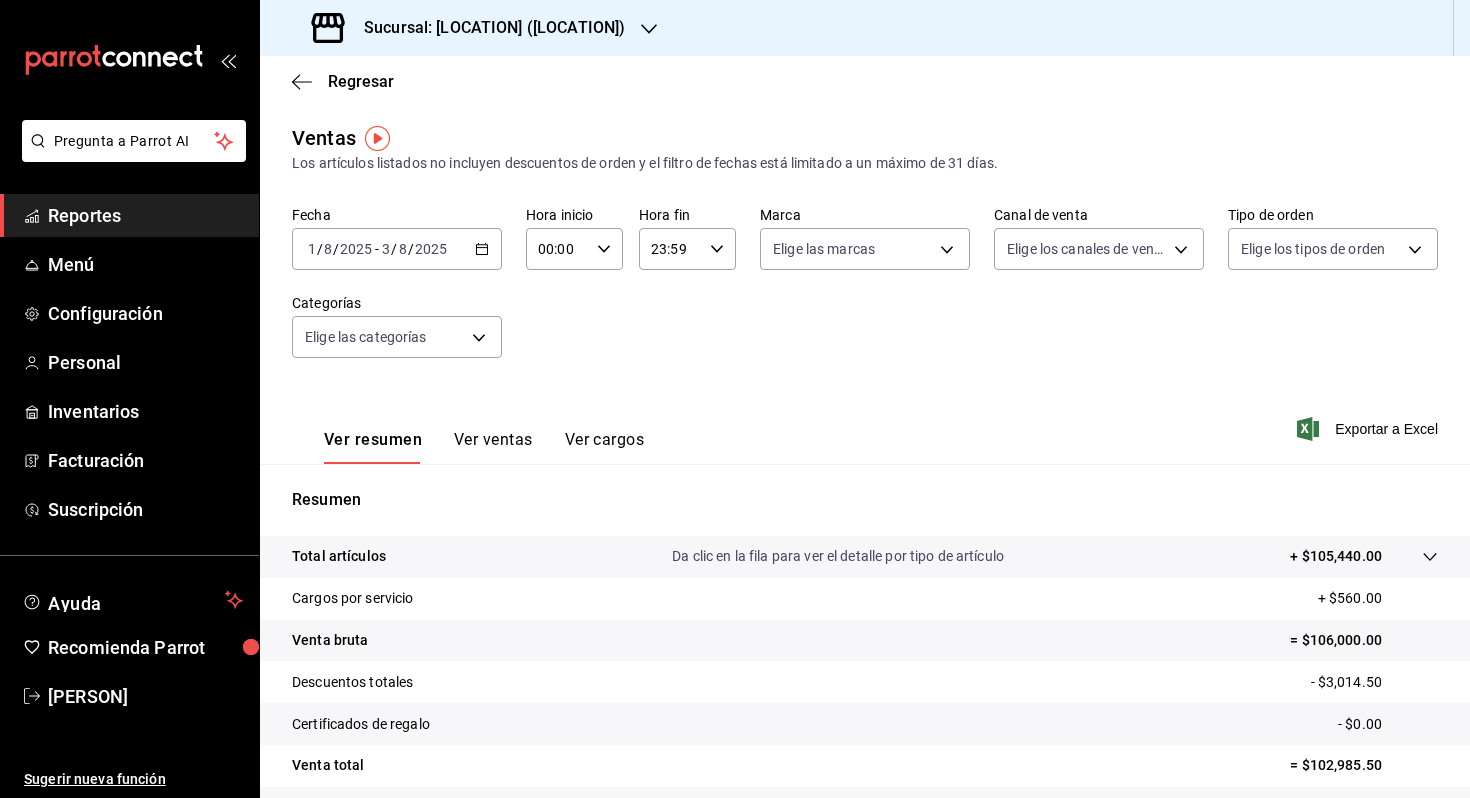 click on "Ver ventas" at bounding box center [493, 447] 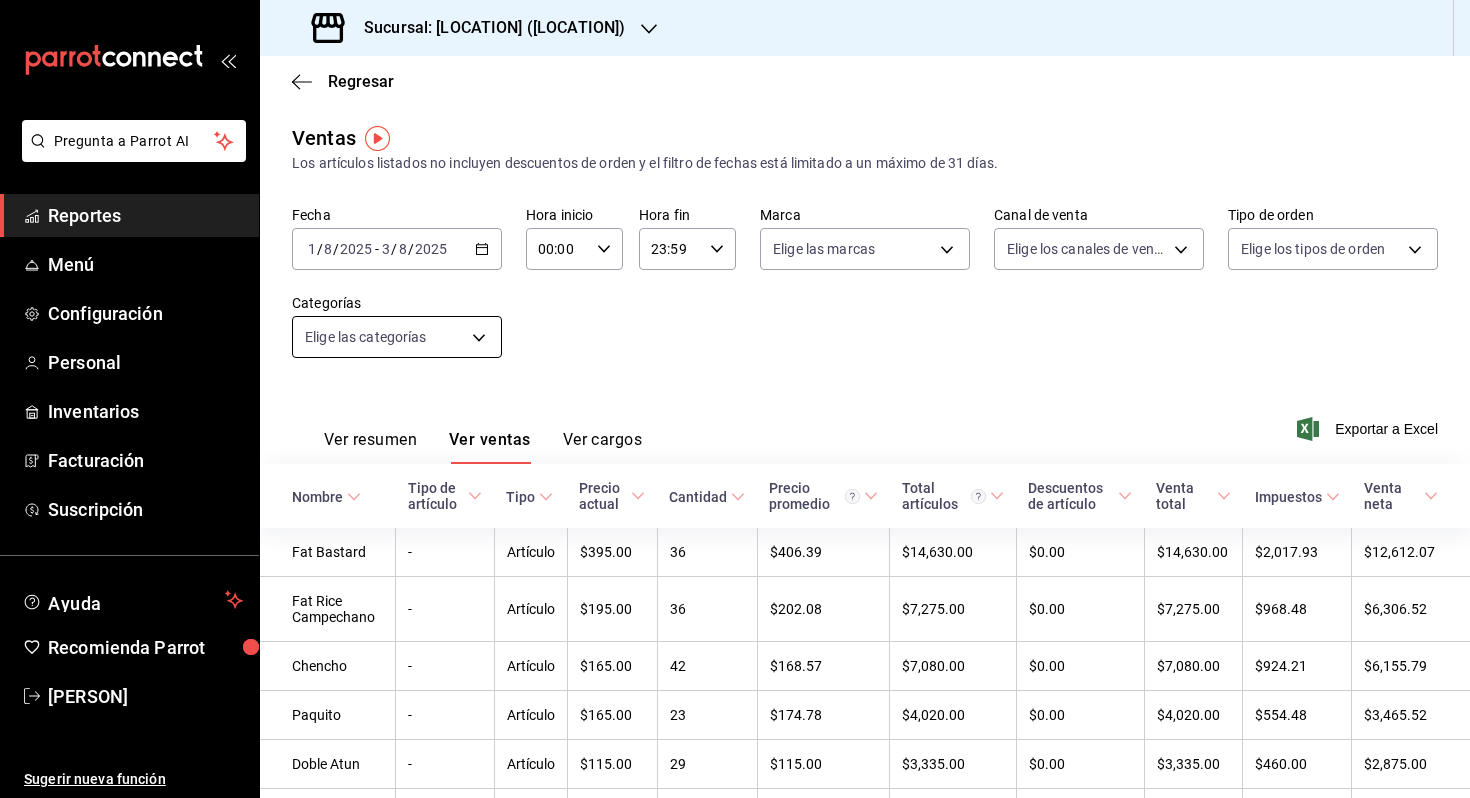 click on "Pregunta a Parrot AI Reportes   Menú   Configuración   Personal   Inventarios   Facturación   Suscripción   Ayuda Recomienda Parrot   [PERSON]   Sugerir nueva función   Sucursal: [LOCATION] ([LOCATION]) Regresar Ventas Los artículos listados no incluyen descuentos de orden y el filtro de fechas está limitado a un máximo de 31 días. Fecha [DATE] [DATE] / [DATE] [DATE] - [DATE] [DATE] [DATE] / [DATE] [DATE] Hora inicio 00:00 Hora inicio Hora fin 23:59 Hora fin Marca Elige las marcas Canal de venta Elige los canales de venta Tipo de orden Elige los tipos de orden Categorías Elige las categorías Ver resumen Ver ventas Ver cargos Exportar a Excel Nombre Tipo de artículo Tipo Precio actual Cantidad Precio promedio   Total artículos   Descuentos de artículo Venta total Impuestos Venta neta Fat Bastard - Artículo [PRICE] [NUMBER] [PRICE] [PRICE] [PRICE] [PRICE] [PRICE] Fat Rice Campechano - Artículo [PRICE] [NUMBER] [PRICE] [PRICE] [PRICE] [PRICE] [PRICE] Chencho - Artículo [PRICE] [NUMBER] [PRICE]" at bounding box center [735, 399] 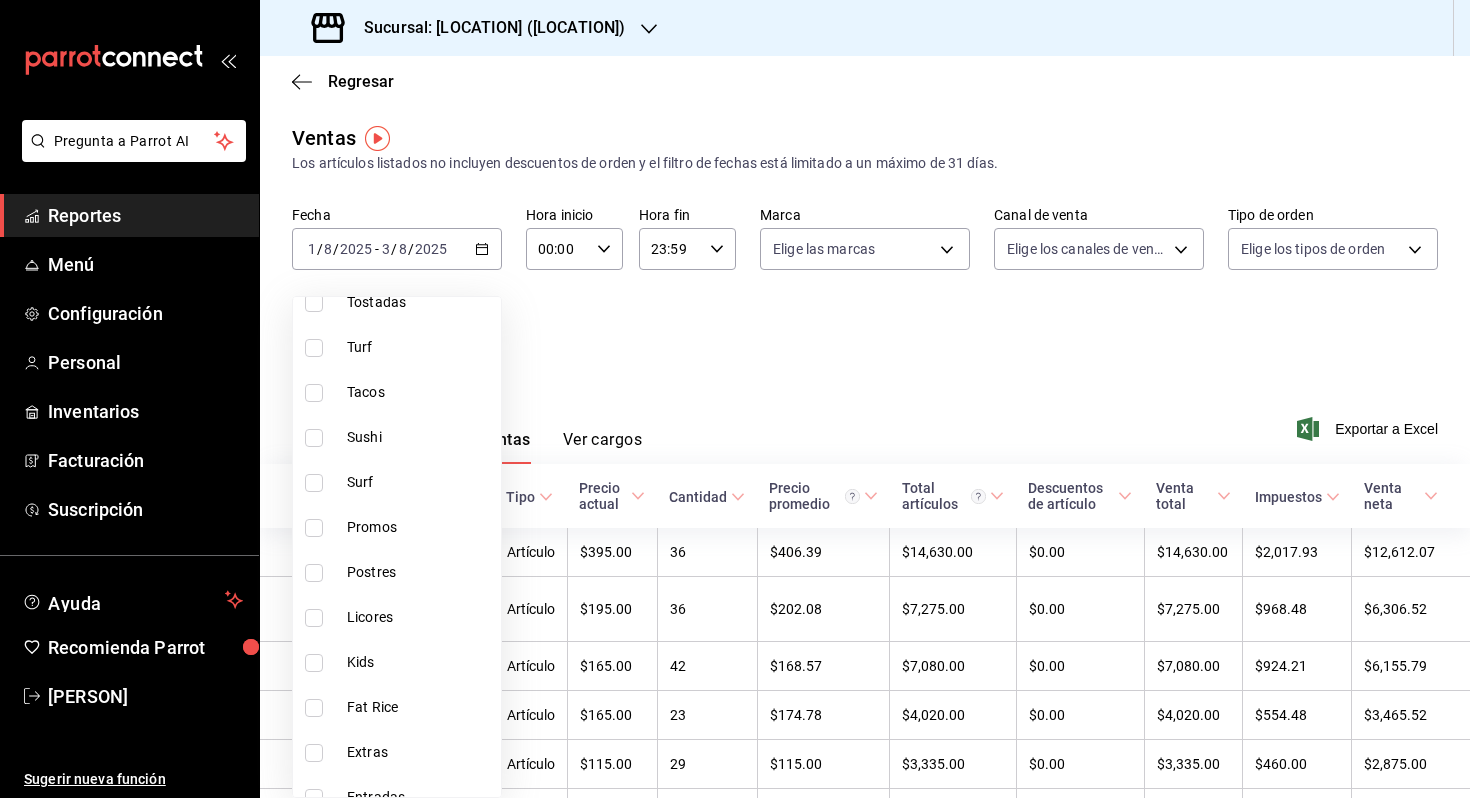 scroll, scrollTop: 290, scrollLeft: 0, axis: vertical 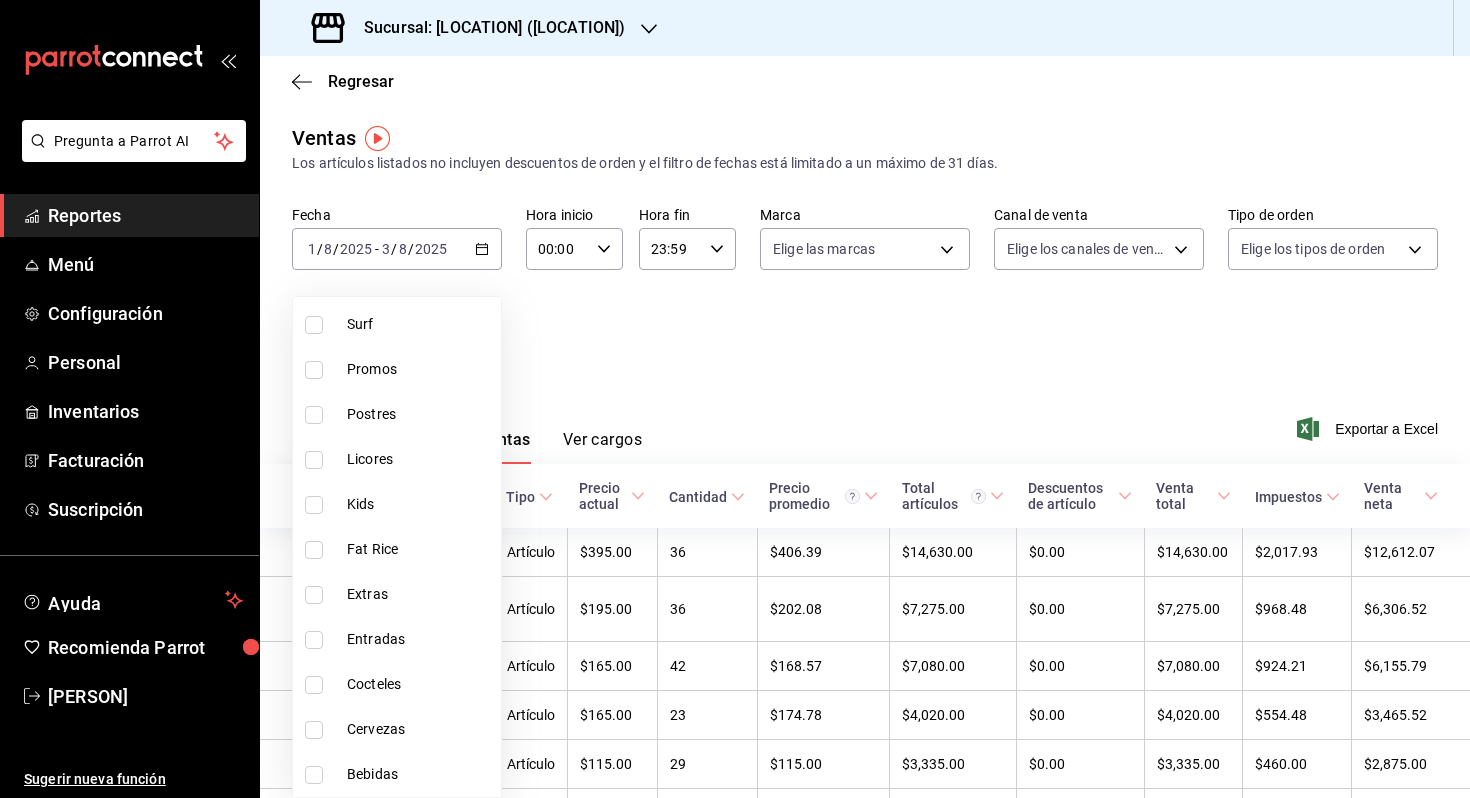 click on "Cervezas" at bounding box center (420, 729) 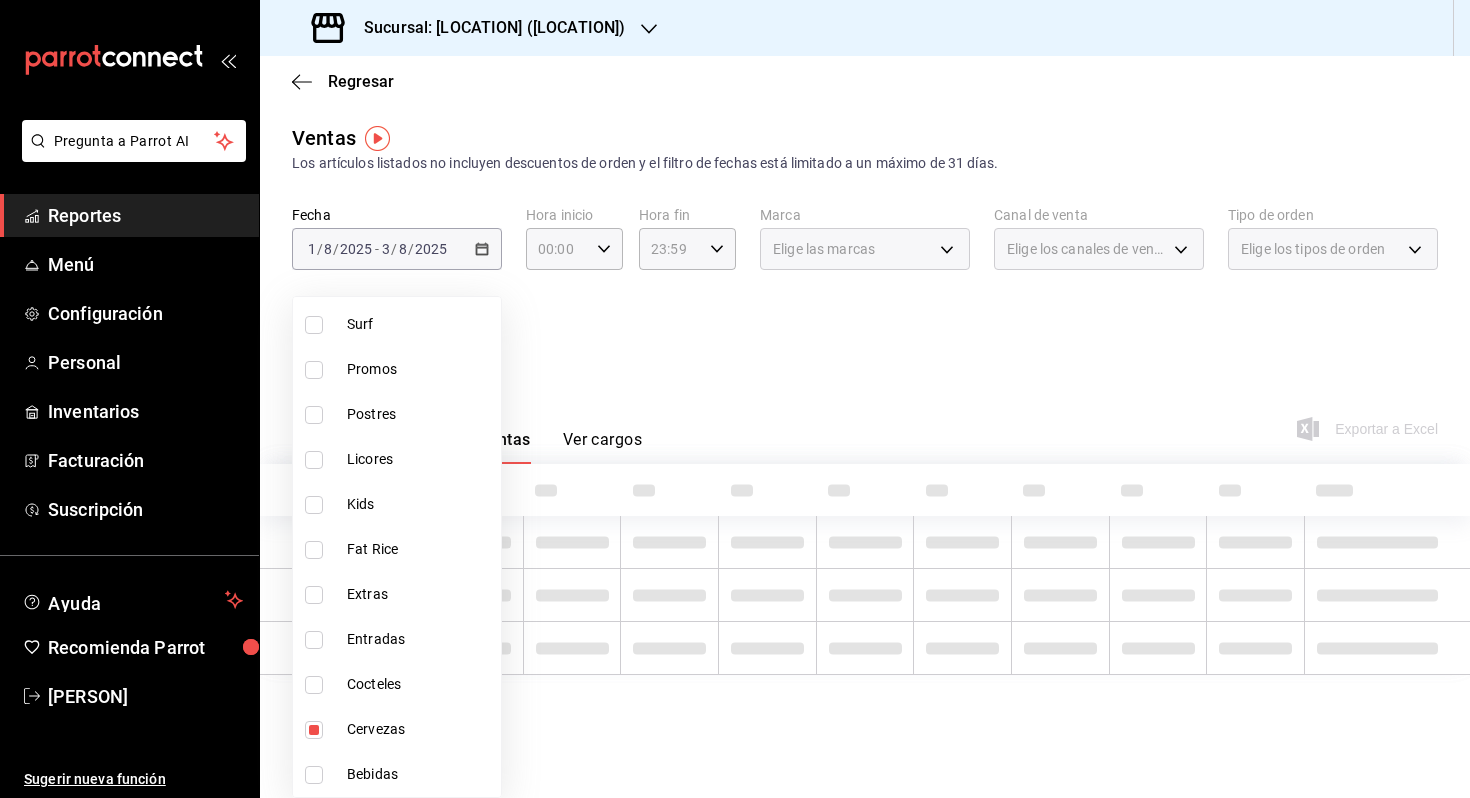 click on "Bebidas" at bounding box center [420, 774] 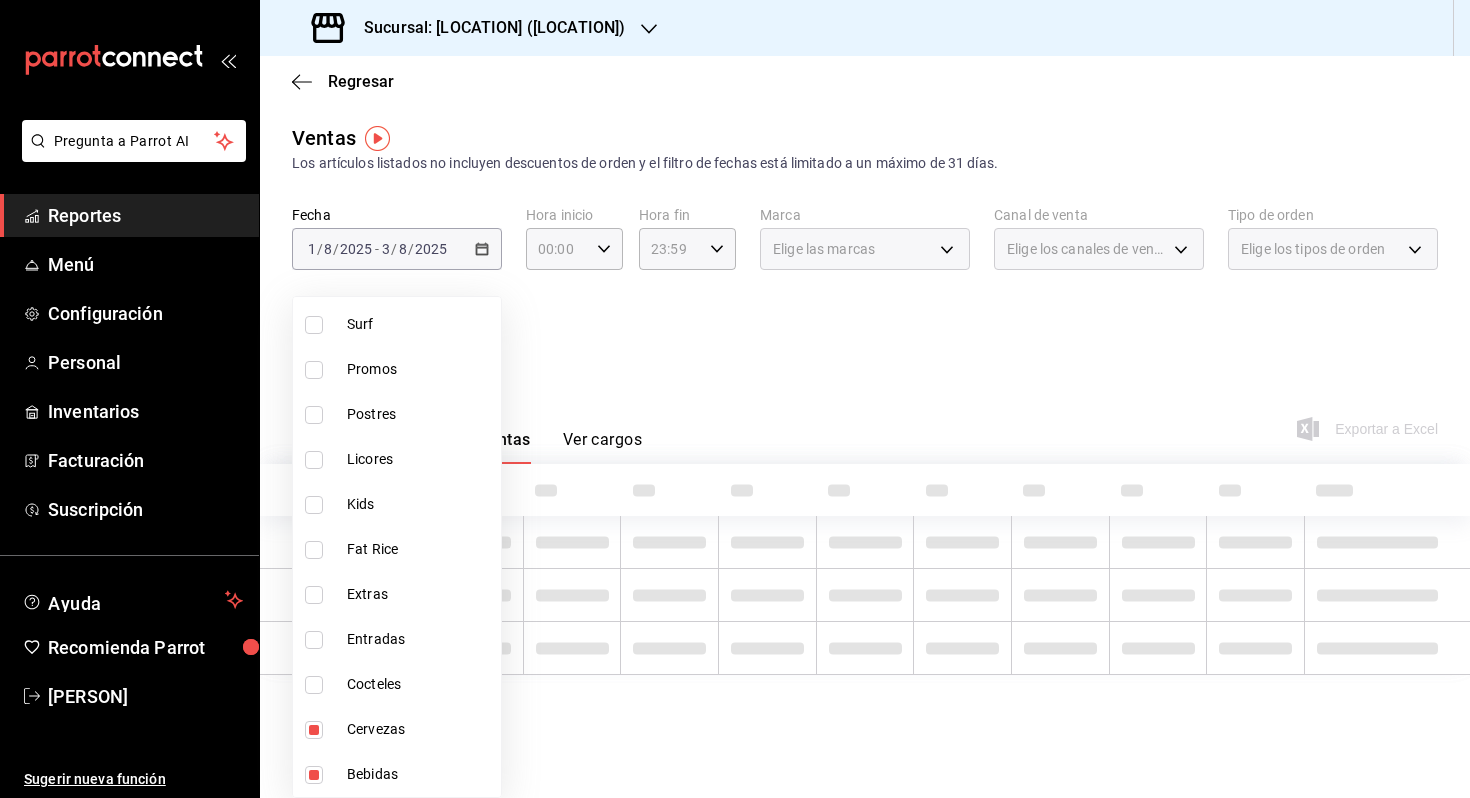 click at bounding box center (735, 399) 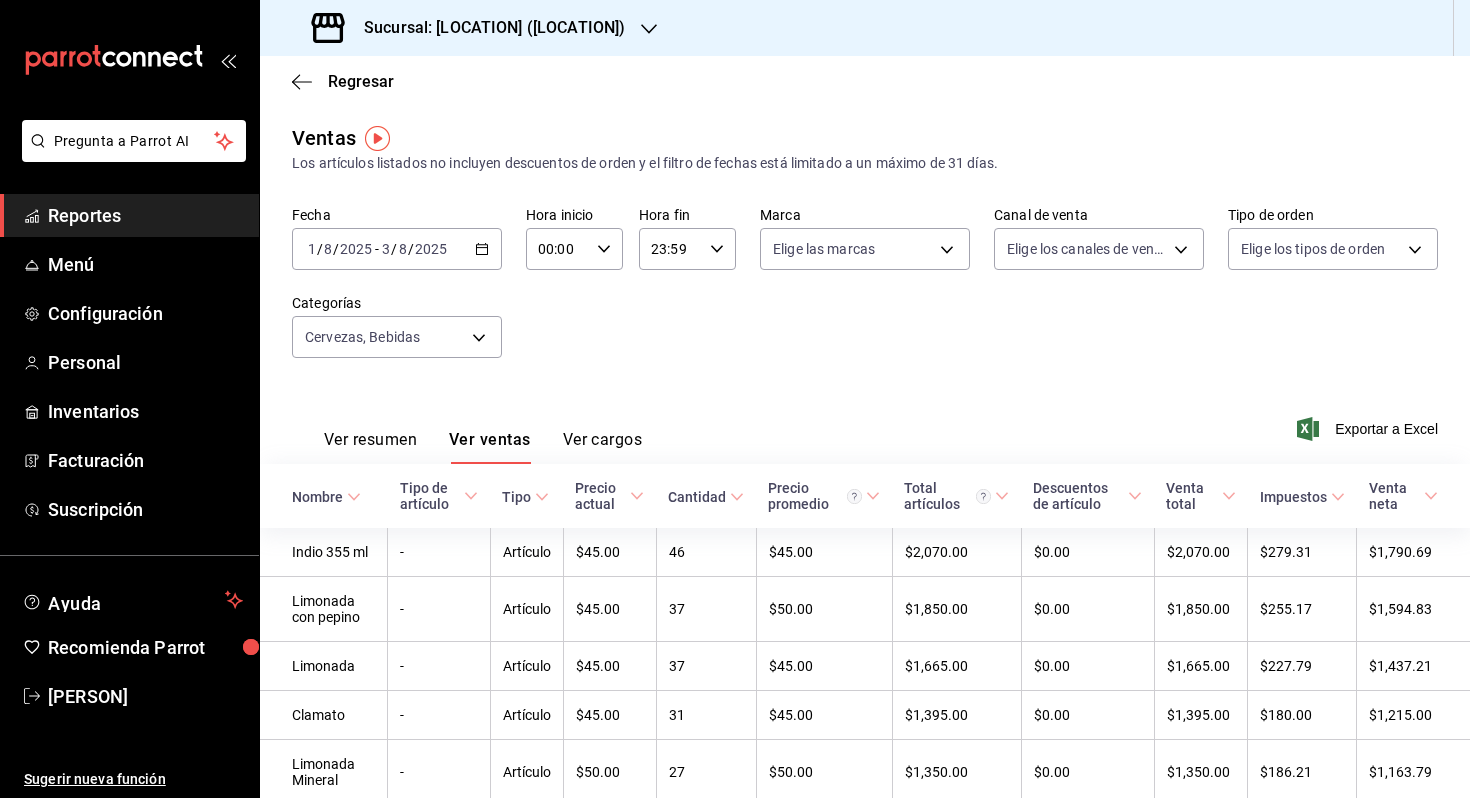 click on "[DATE] [DATE] / [DATE] [DATE] - [DATE] [DATE] [DATE] / [DATE] [DATE]" at bounding box center [397, 249] 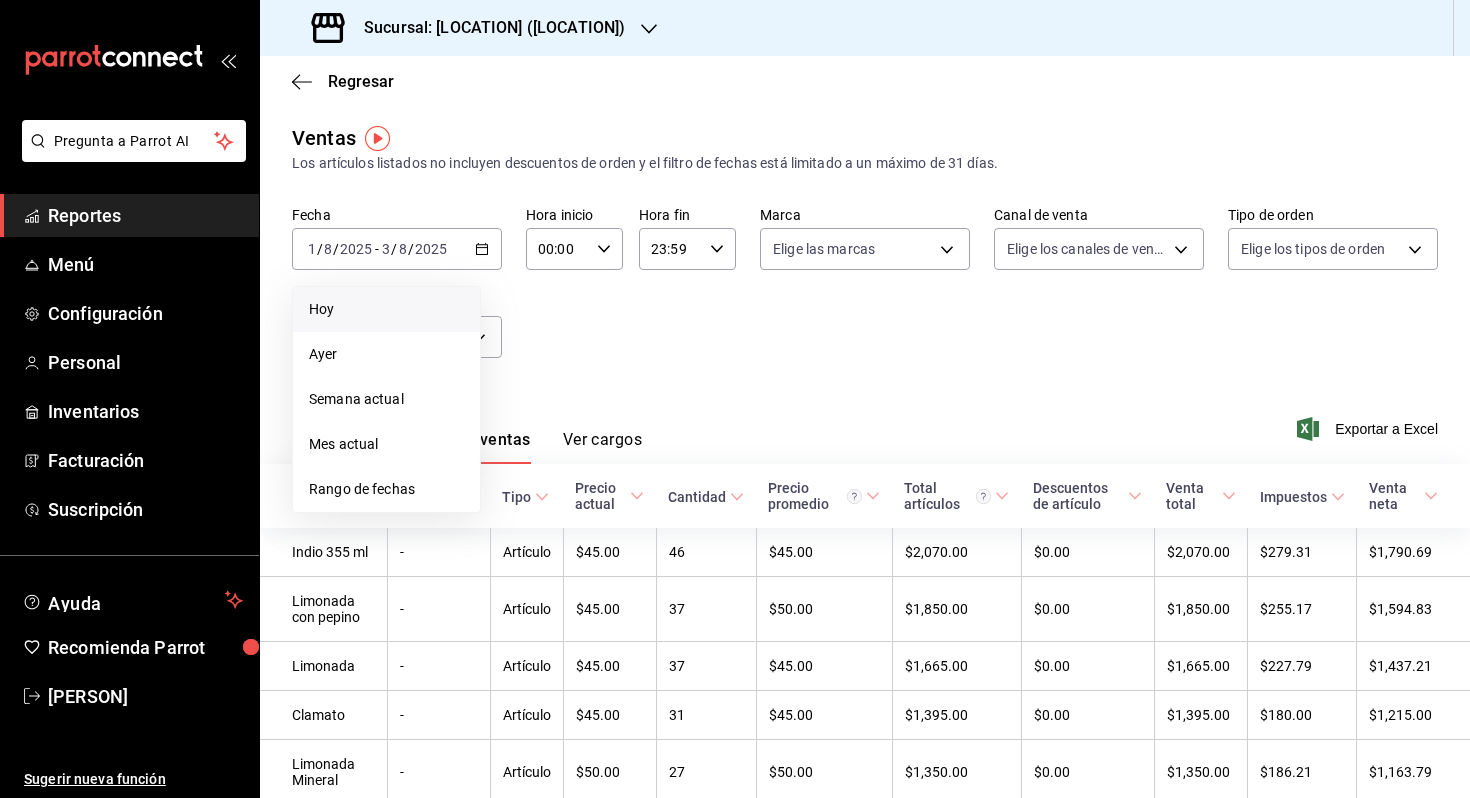 click on "Hoy" at bounding box center [386, 309] 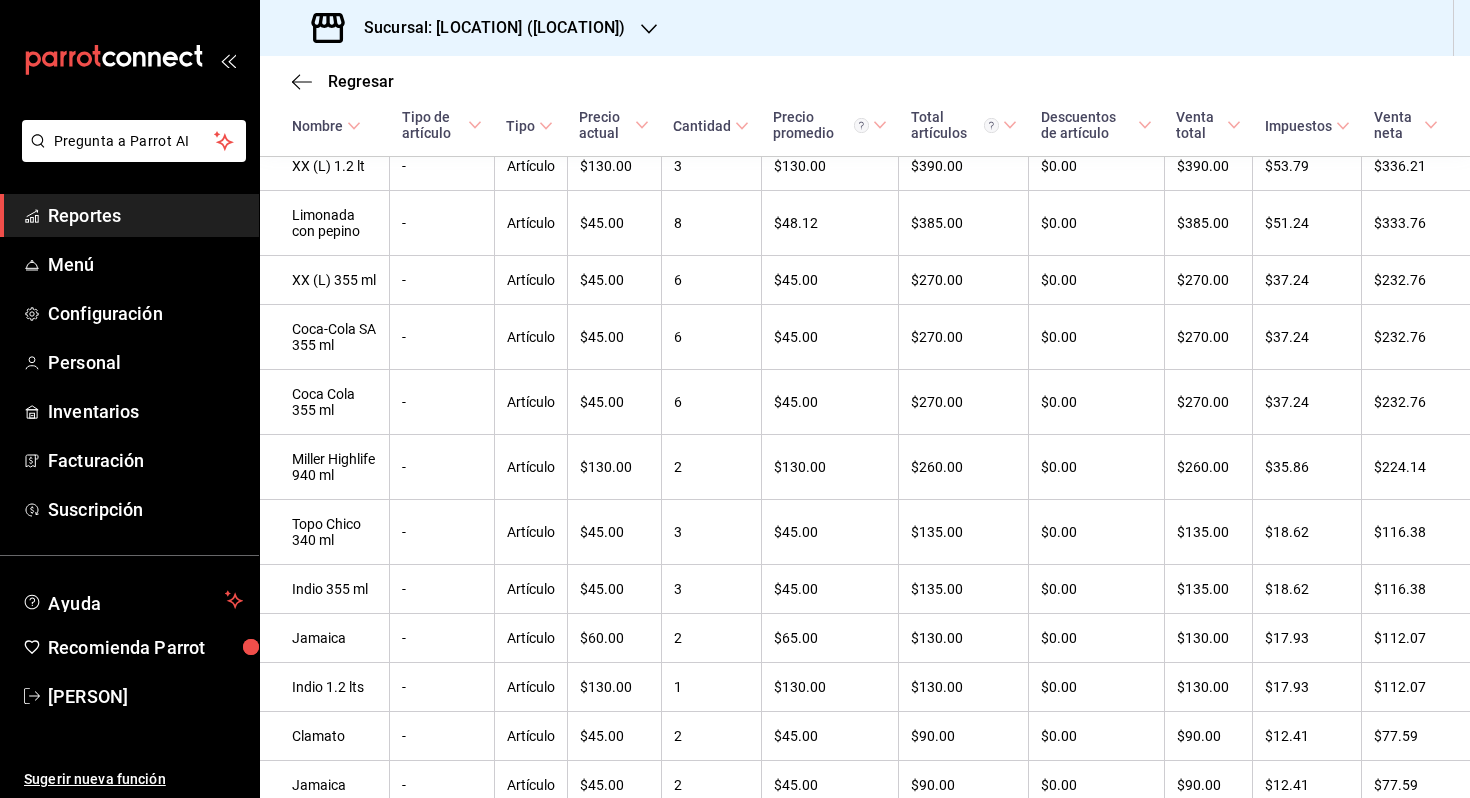 scroll, scrollTop: 0, scrollLeft: 0, axis: both 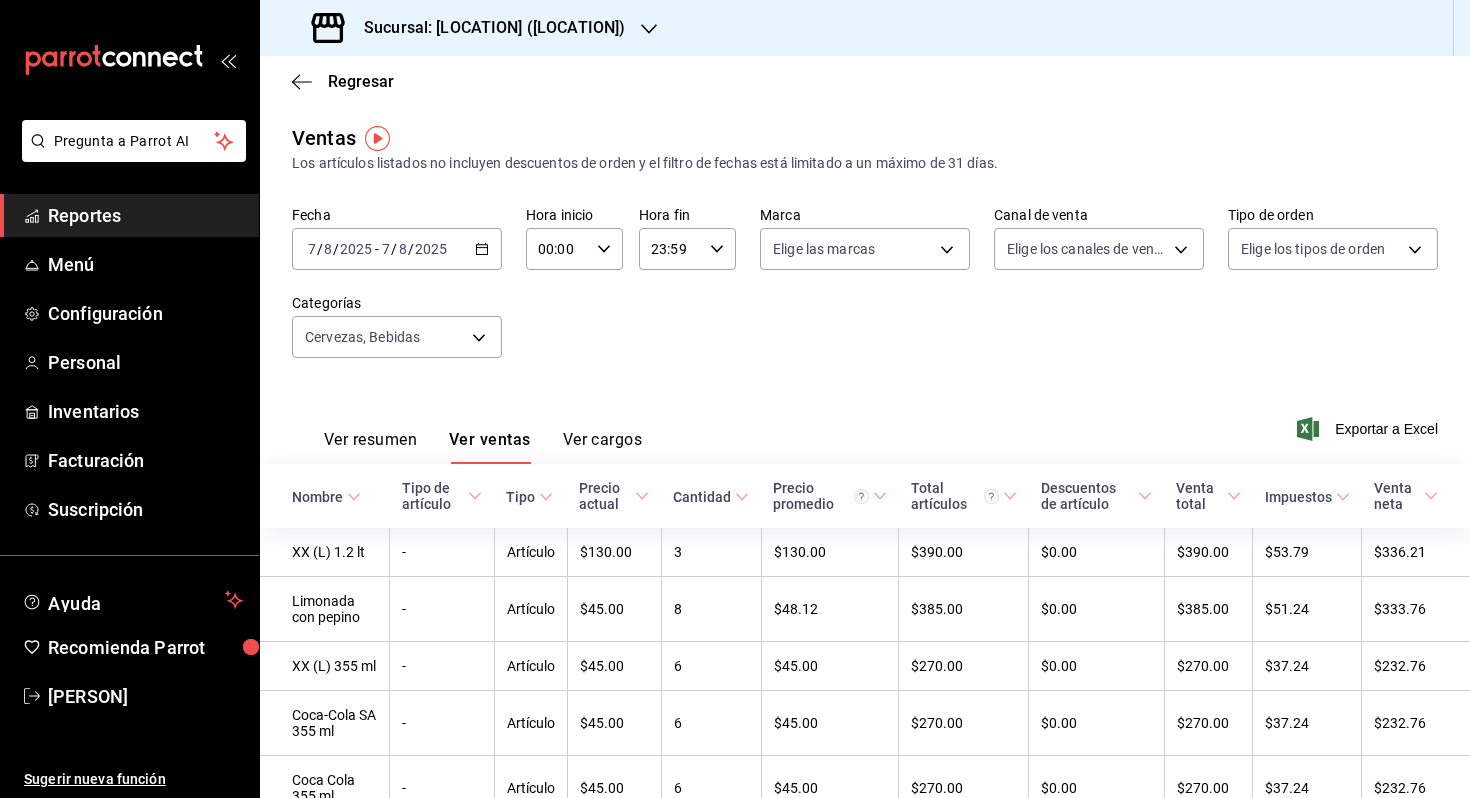 click on "/" at bounding box center (394, 249) 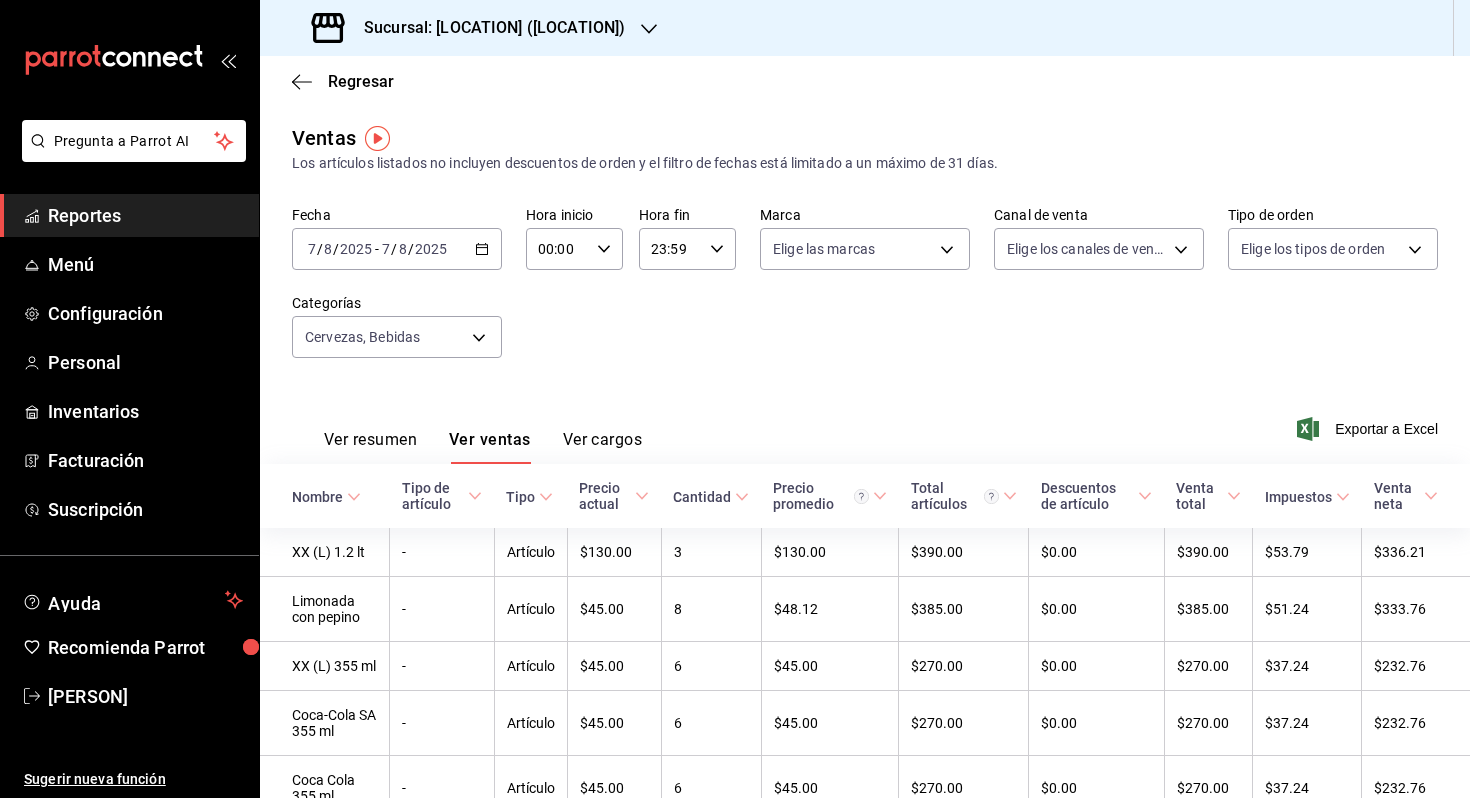 click on "2025-08-07 7 / 8 / 2025 - 2025-08-07 7 / 8 / 2025" at bounding box center (397, 249) 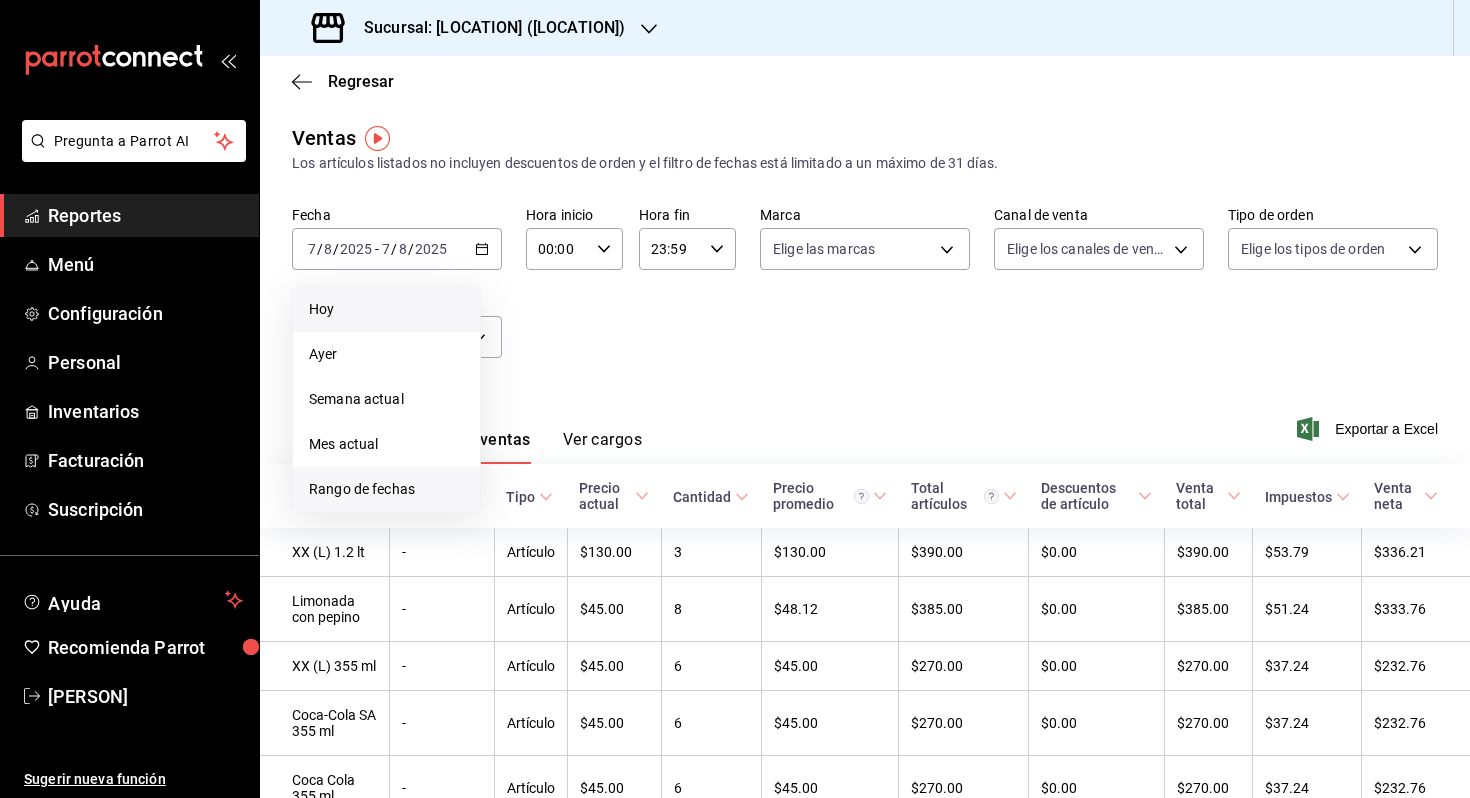 click on "Rango de fechas" at bounding box center [386, 489] 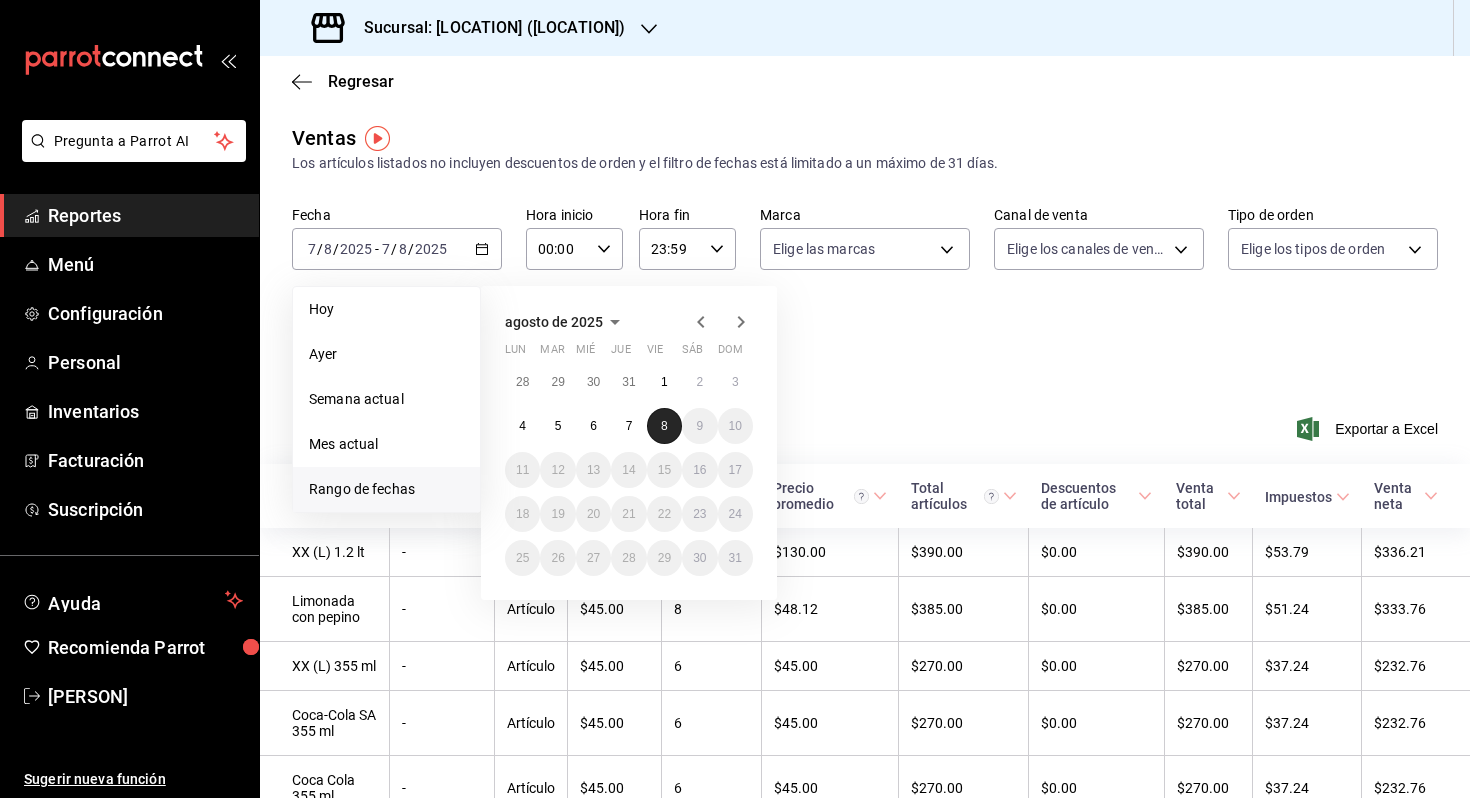 click on "8" at bounding box center [664, 426] 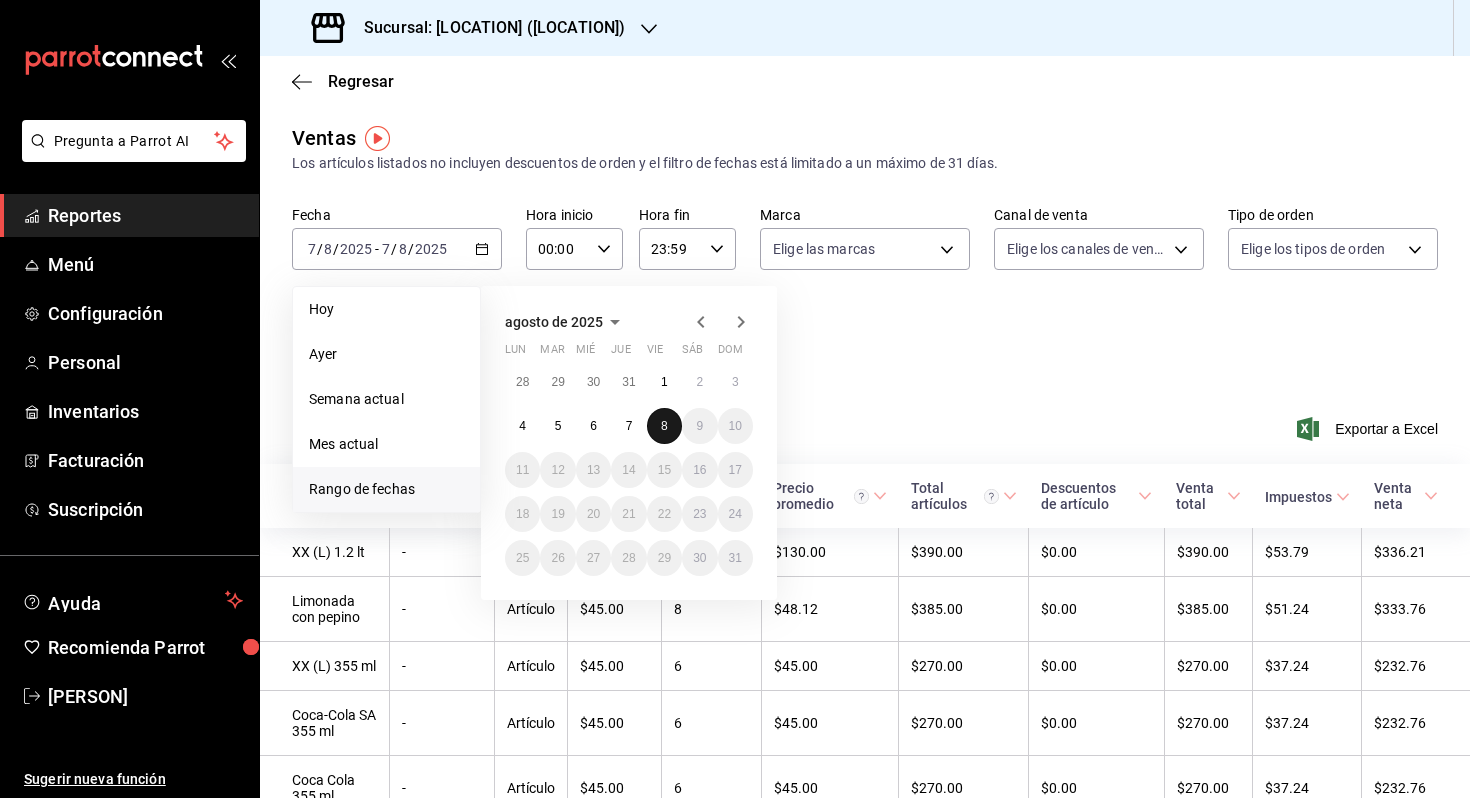 click on "8" at bounding box center [664, 426] 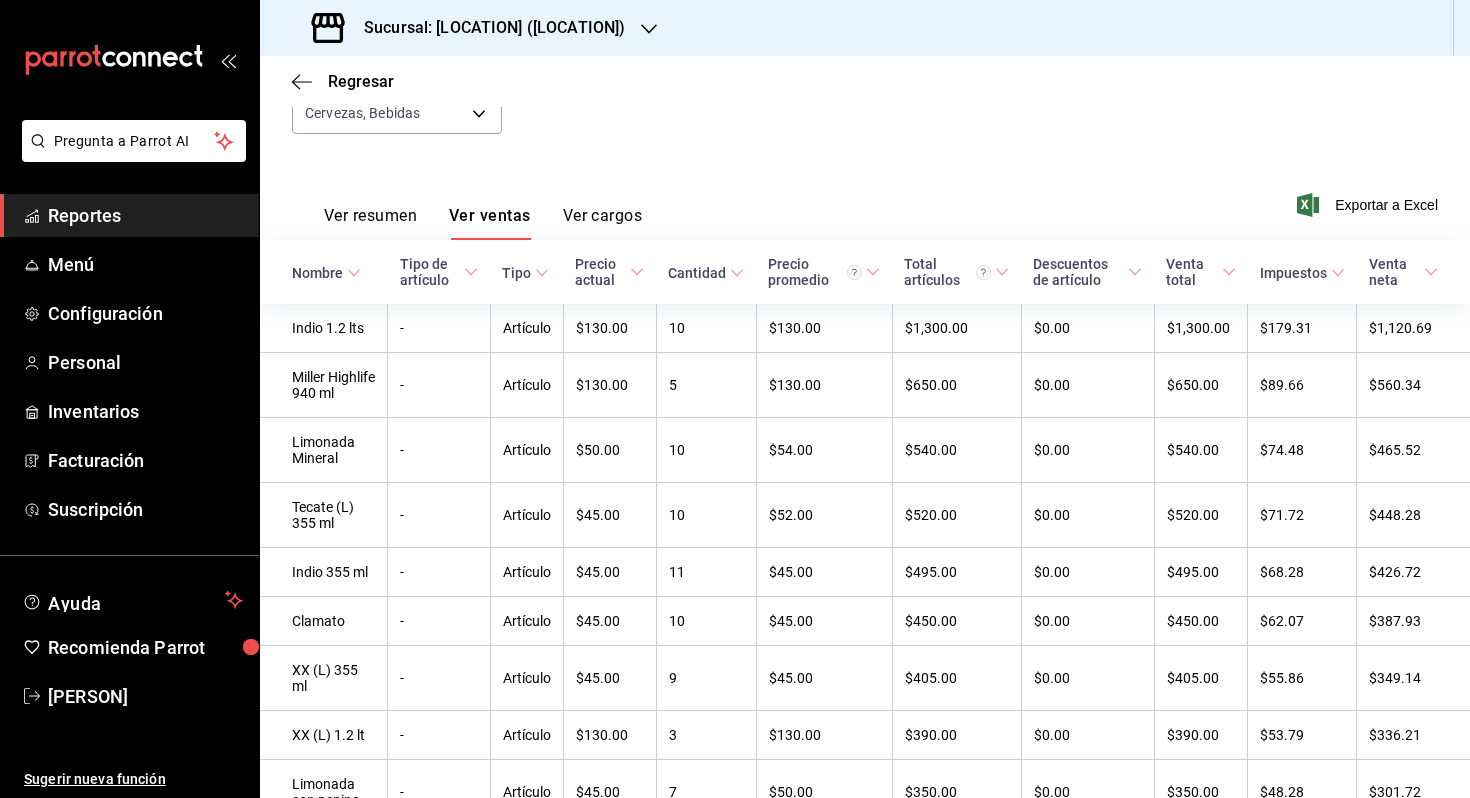 scroll, scrollTop: 0, scrollLeft: 0, axis: both 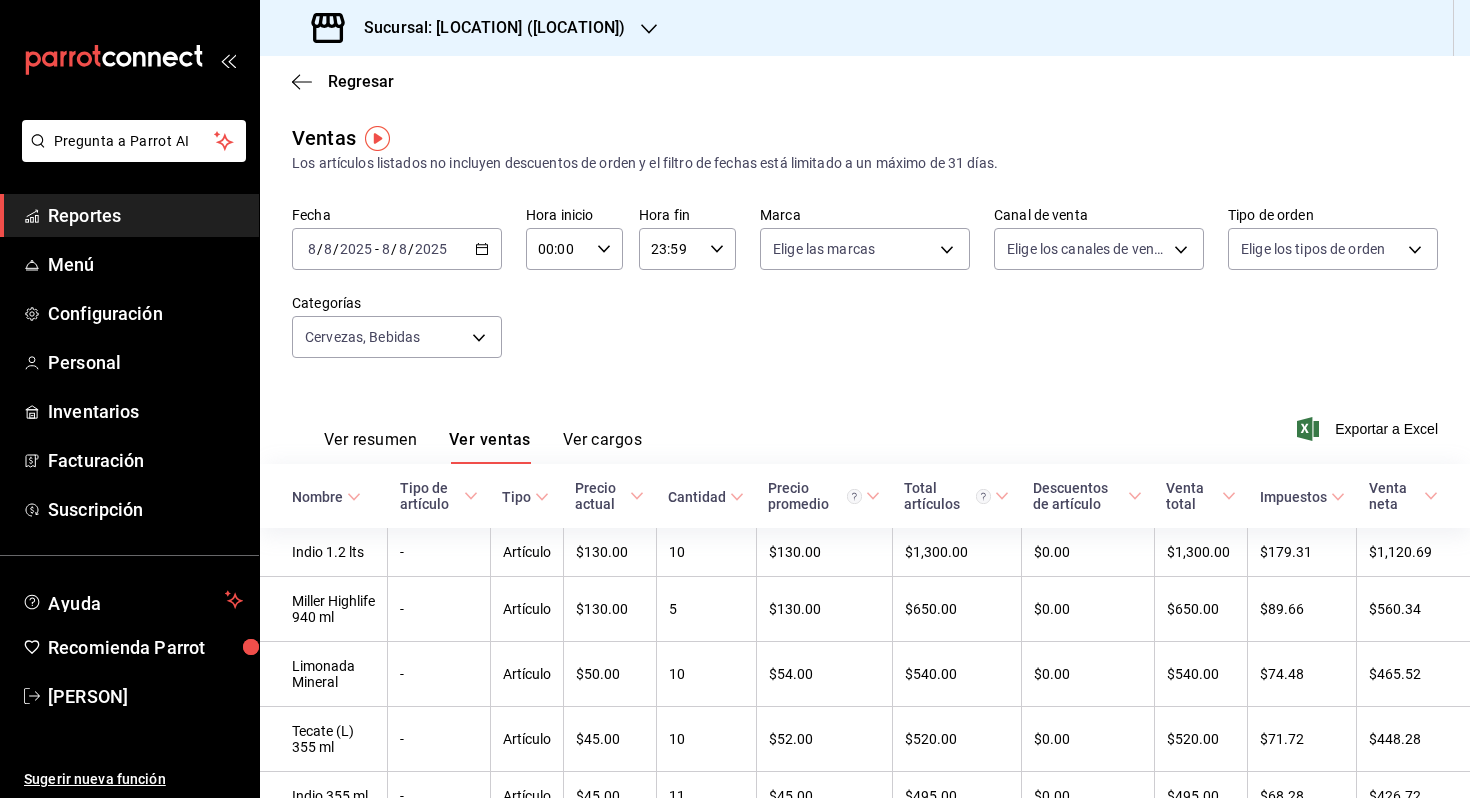 click on "Sucursal: [LOCATION] ([LOCATION])" at bounding box center (486, 28) 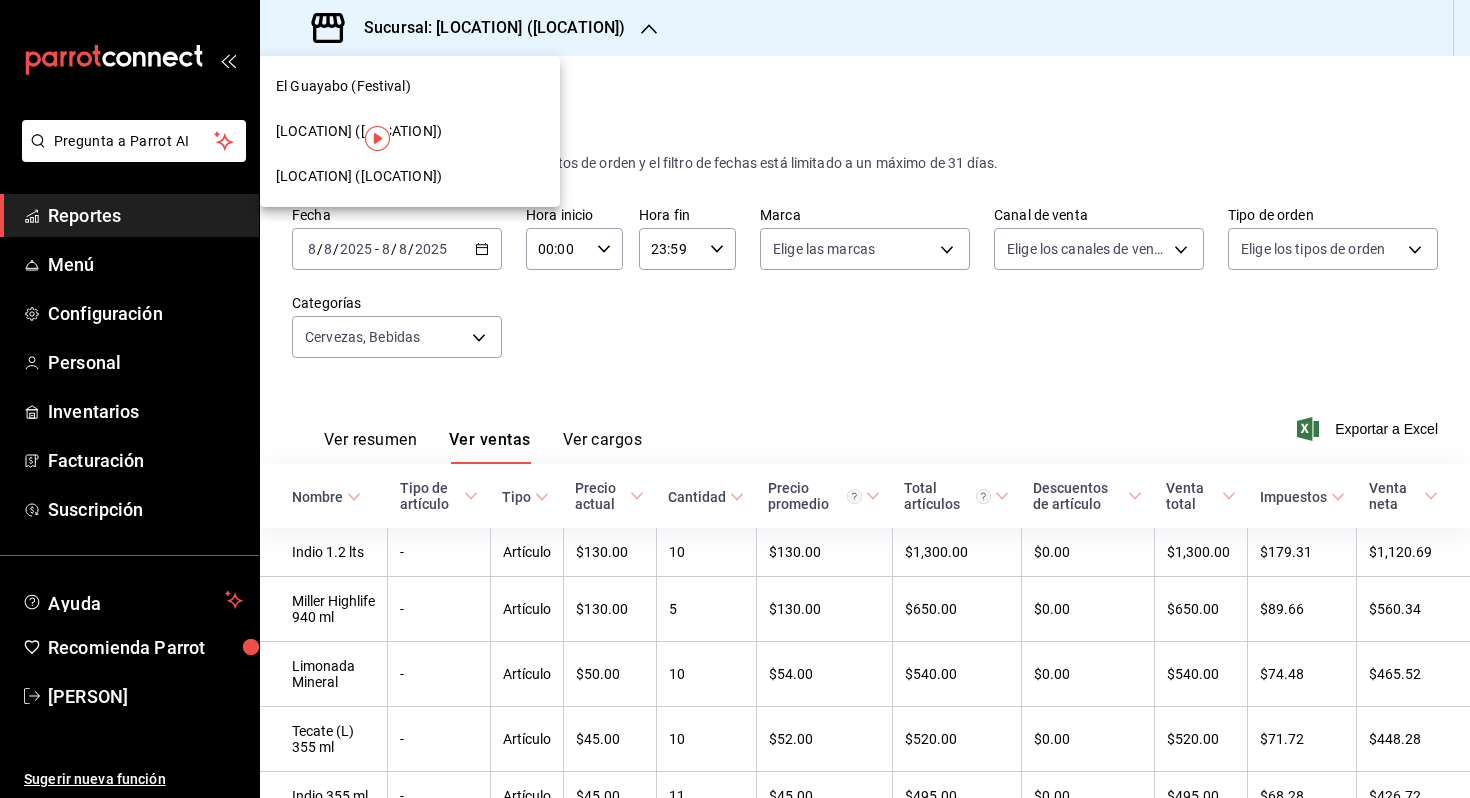 click on "[LOCATION] ([LOCATION])" at bounding box center (410, 131) 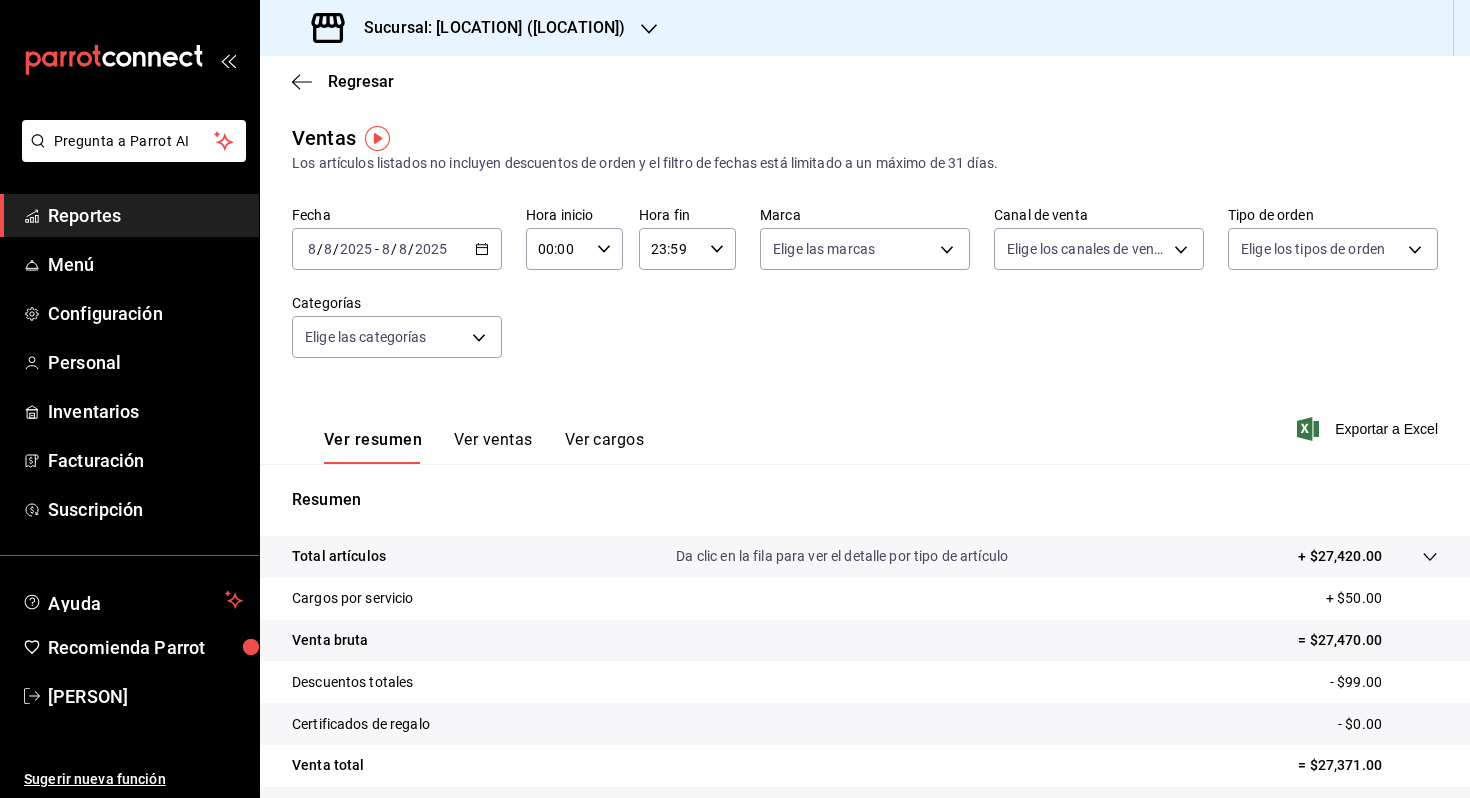click on "Ver ventas" at bounding box center (493, 447) 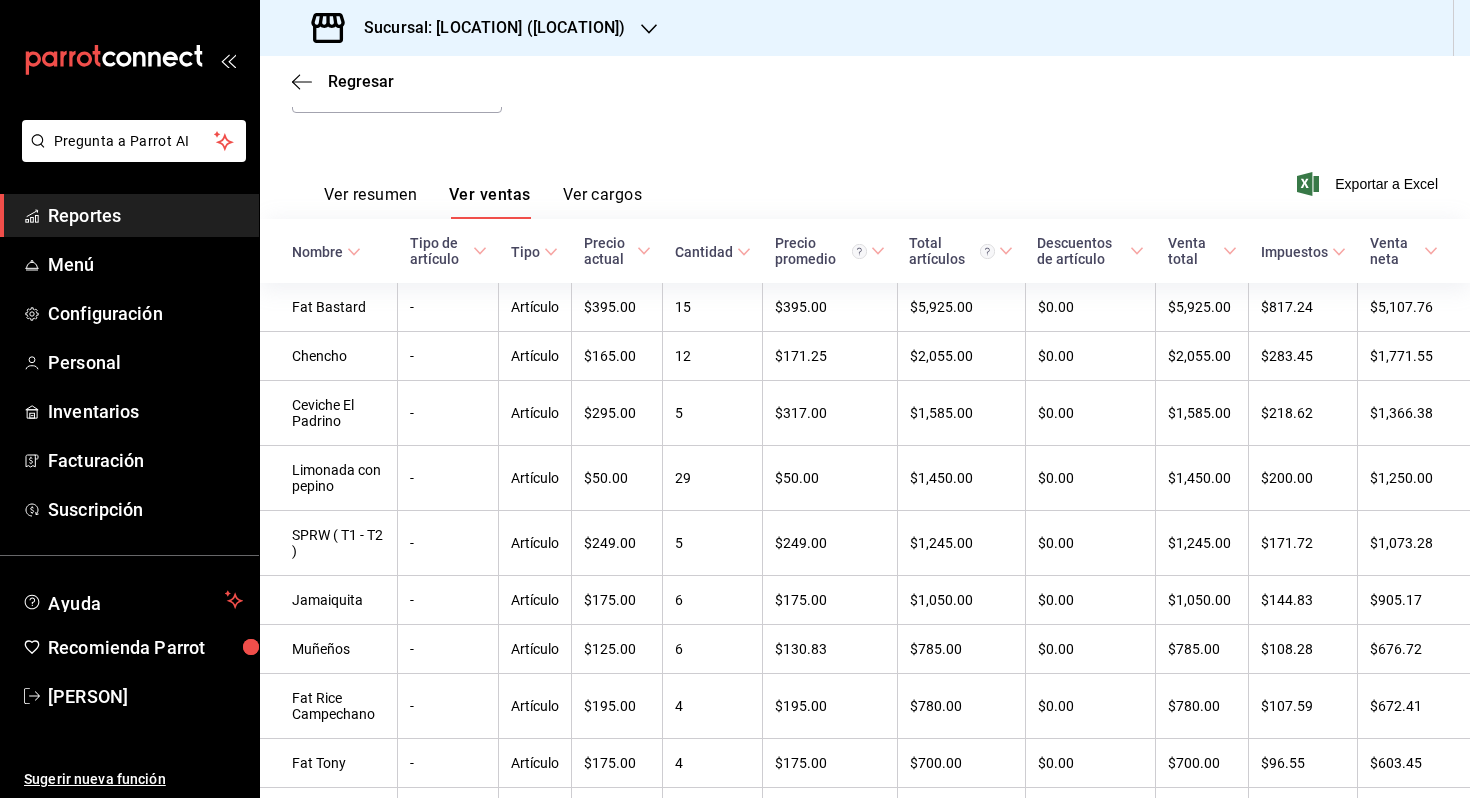 scroll, scrollTop: 311, scrollLeft: 0, axis: vertical 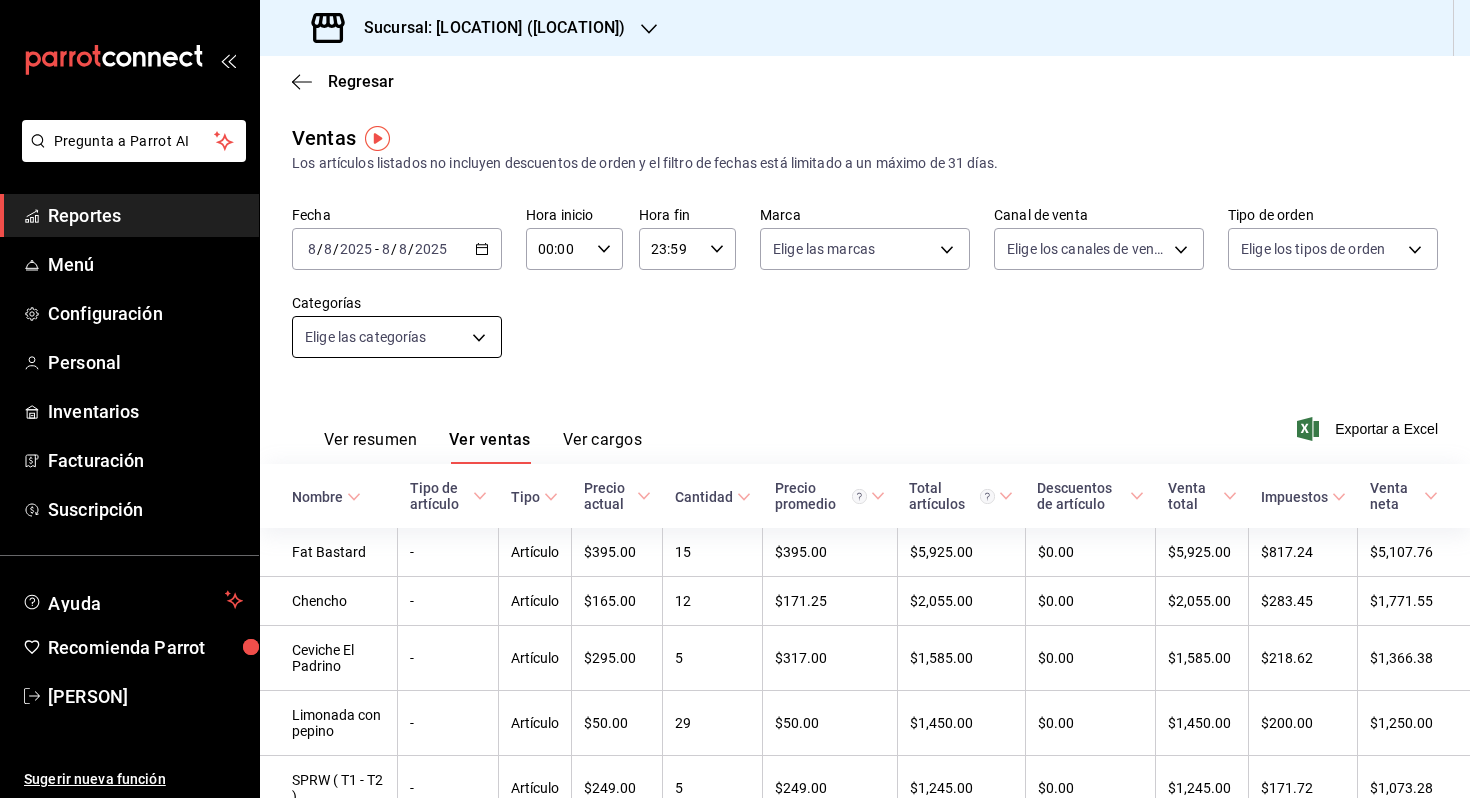 click on "Pregunta a Parrot AI Reportes   Menú   Configuración   Personal   Inventarios   Facturación   Suscripción   Ayuda Recomienda Parrot   [PERSON]   Sugerir nueva función   Sucursal: [LOCATION] ([LOCATION]) Regresar Ventas Los artículos listados no incluyen descuentos de orden y el filtro de fechas está limitado a un máximo de 31 días. Fecha [DATE] [DATE] / [DATE] [DATE] - [DATE] [DATE] [DATE] / [DATE] [DATE] Hora inicio 00:00 Hora inicio Hora fin 23:59 Hora fin Marca Elige las marcas Canal de venta Elige los canales de venta Tipo de orden Elige los tipos de orden Categorías Elige las categorías Ver resumen Ver ventas Ver cargos Exportar a Excel Nombre Tipo de artículo Tipo Precio actual Cantidad Precio promedio   Total artículos   Descuentos de artículo Venta total Impuestos Venta neta Fat Bastard - Artículo [PRICE] [NUMBER] [PRICE] [PRICE] [PRICE] [PRICE] [PRICE] Chencho - Artículo [PRICE] [NUMBER] [PRICE] [PRICE] [PRICE] [PRICE] [PRICE] Ceviche El Padrino - Artículo [PRICE] [NUMBER] [PRICE]" at bounding box center [735, 399] 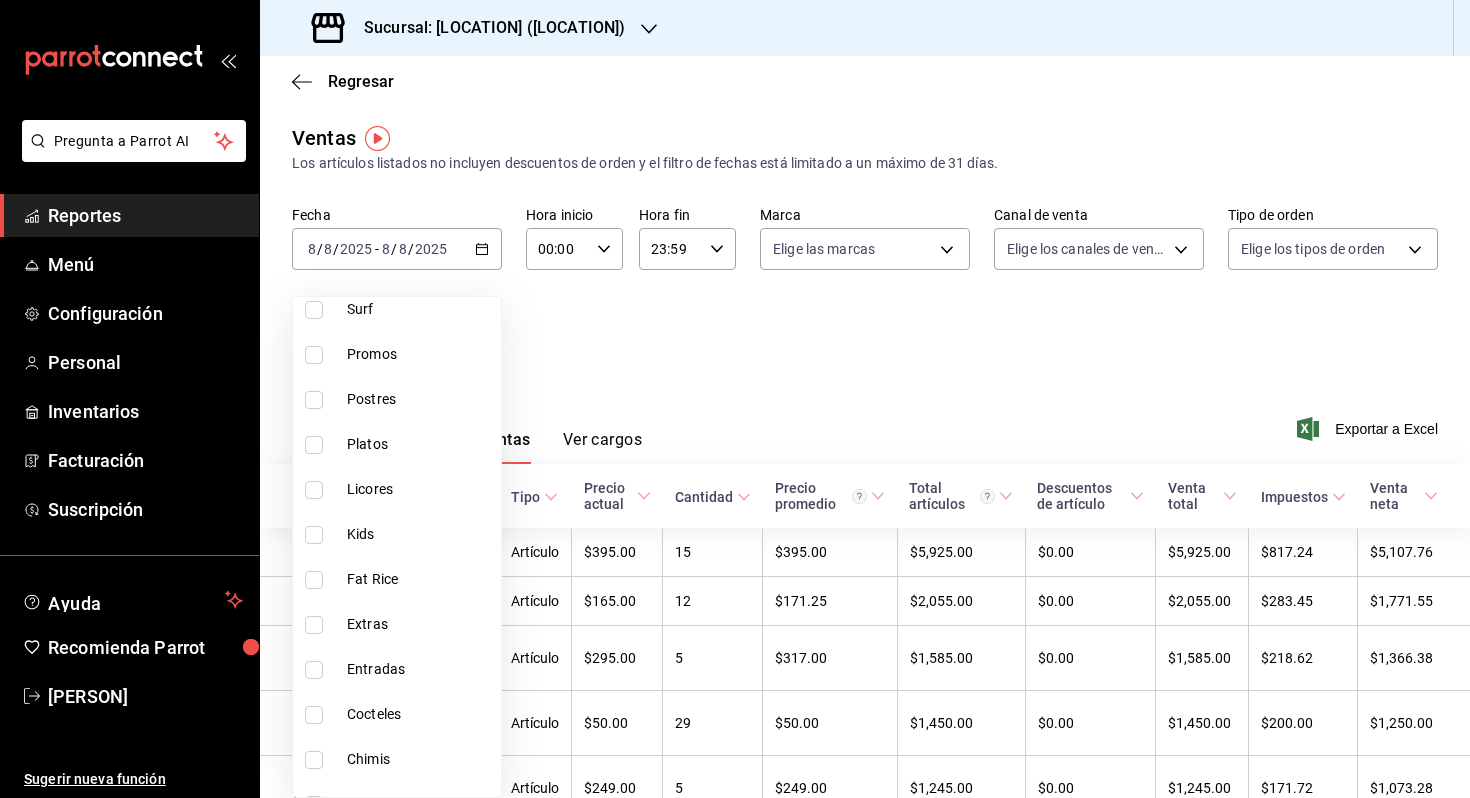 scroll, scrollTop: 425, scrollLeft: 0, axis: vertical 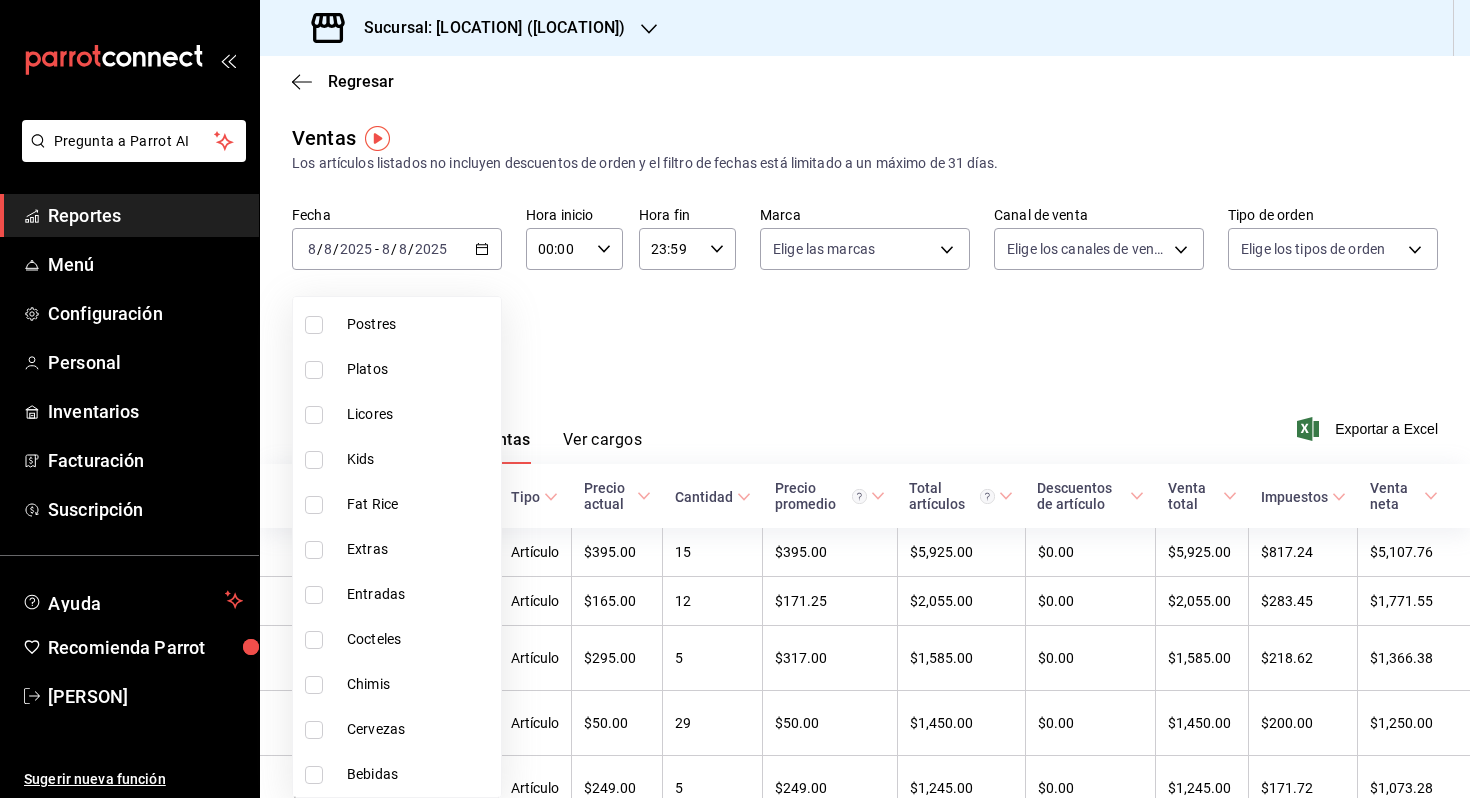 click on "Cervezas" at bounding box center (420, 729) 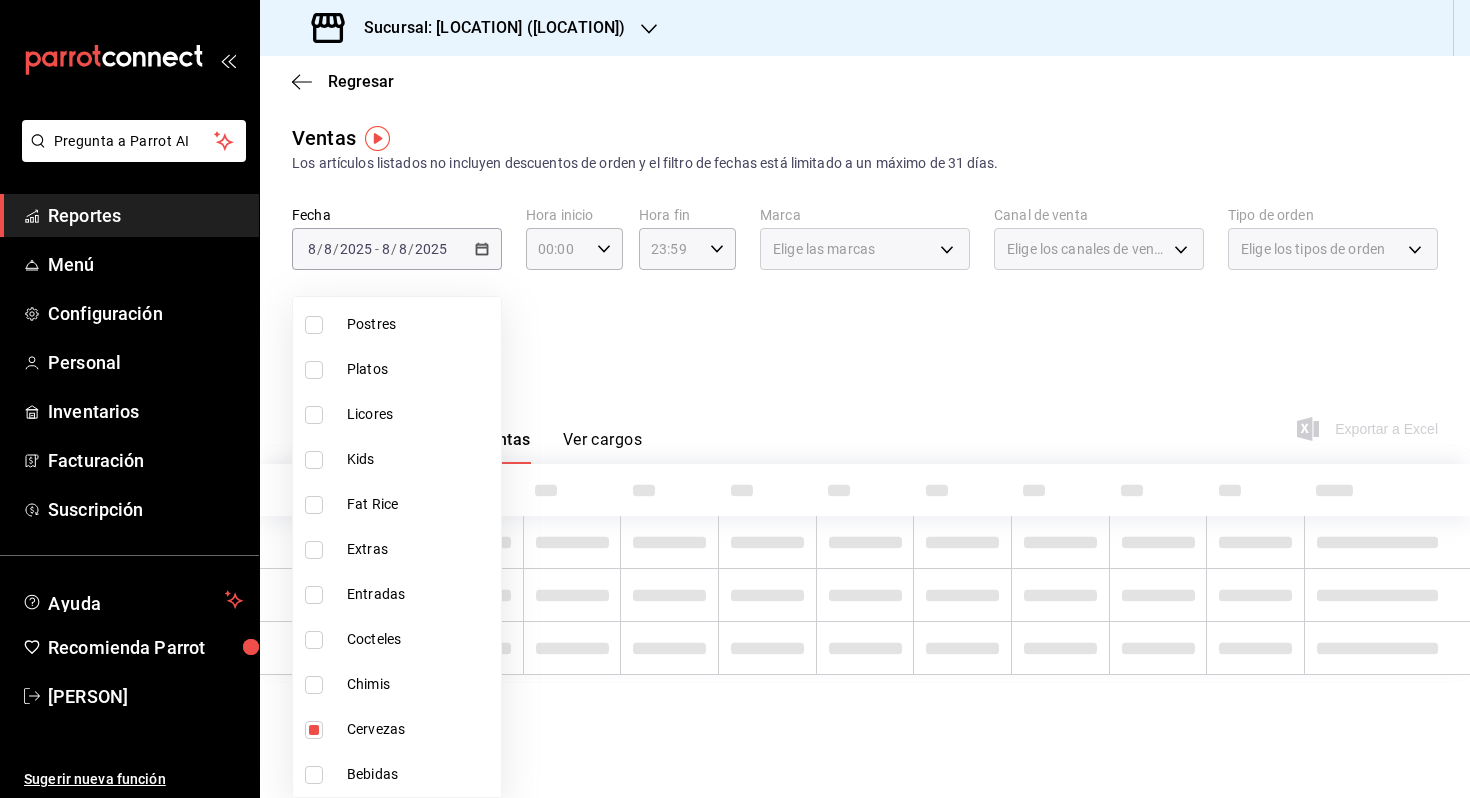 click on "Bebidas" at bounding box center (397, 774) 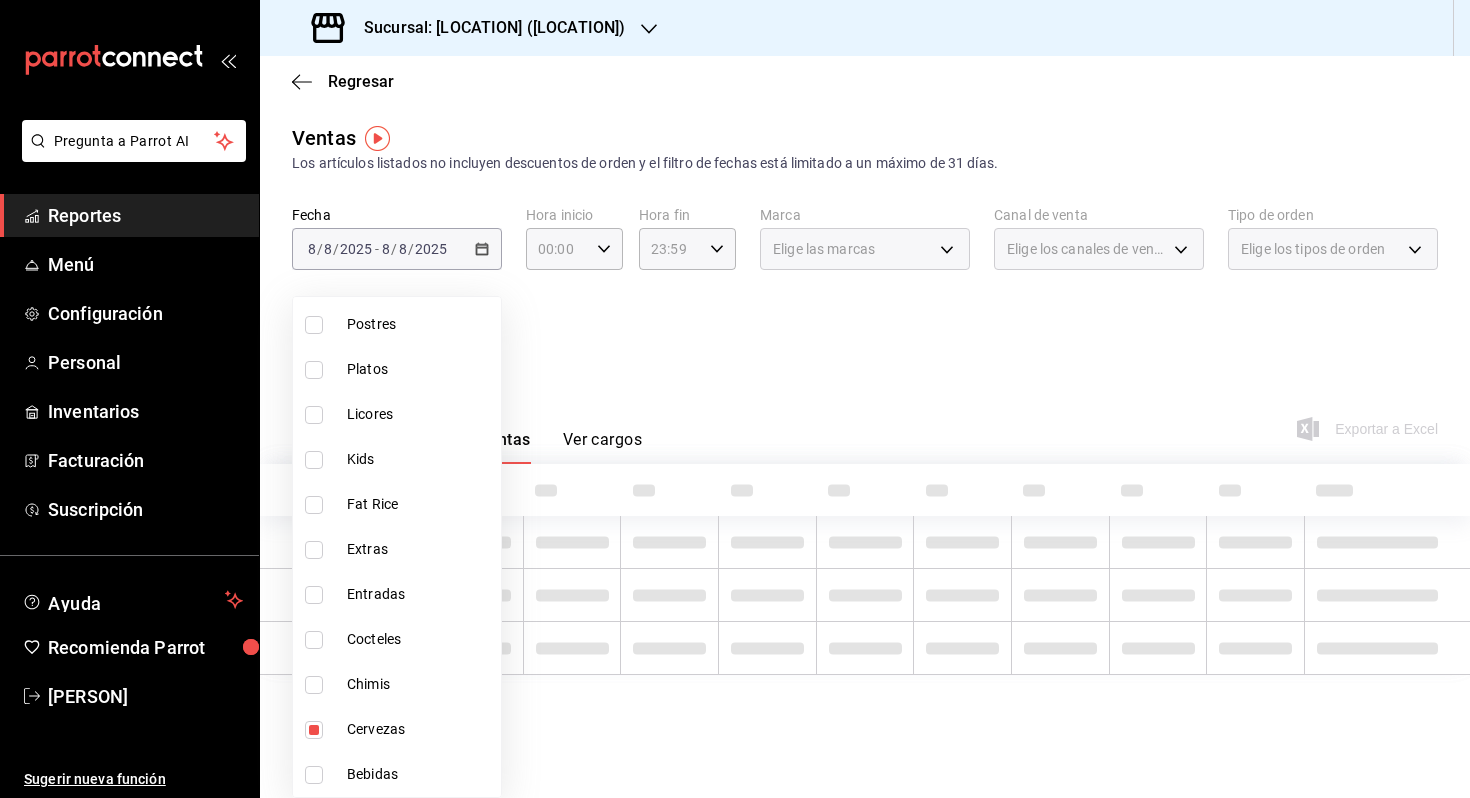 type on "[UUID],[UUID]" 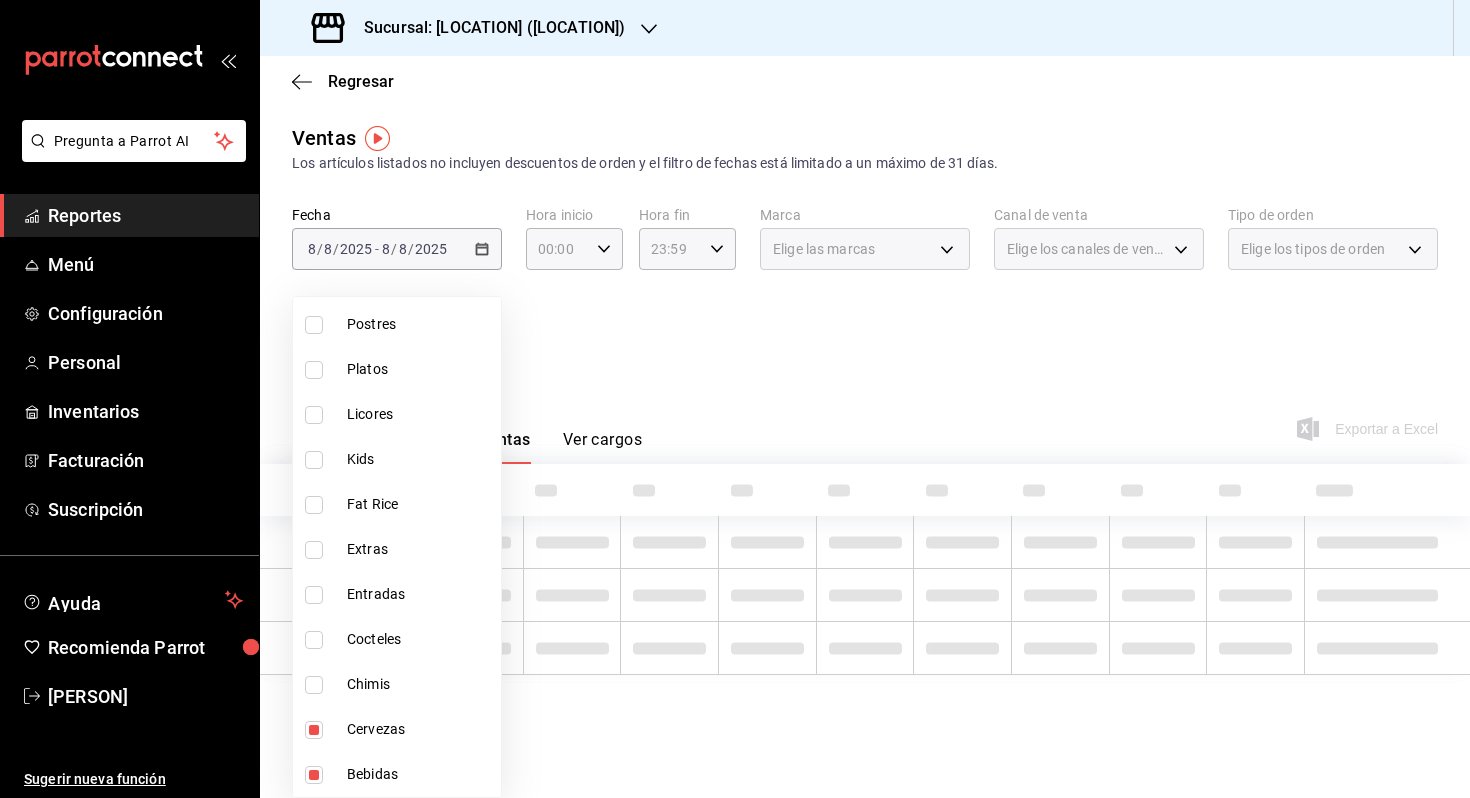 click at bounding box center (735, 399) 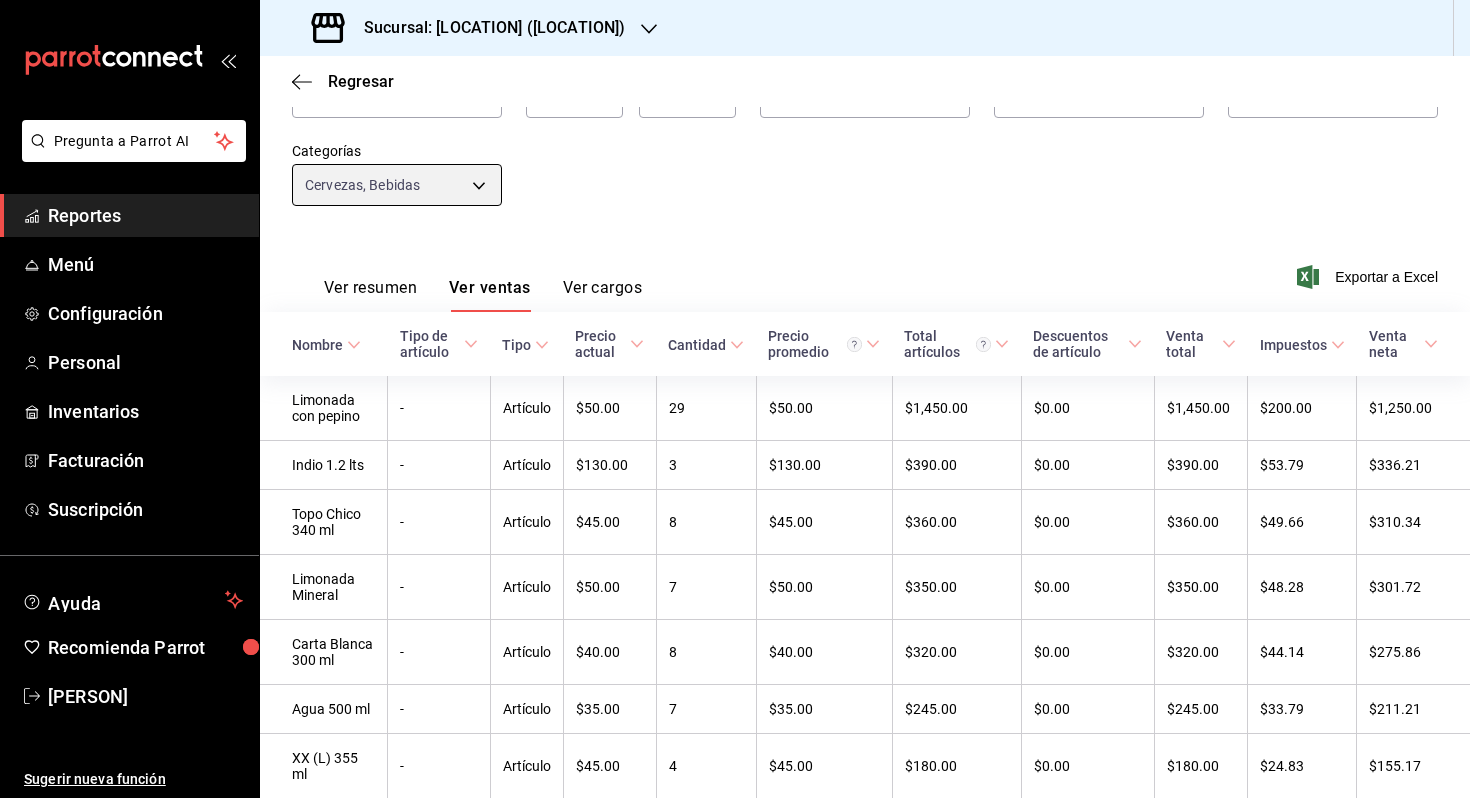 scroll, scrollTop: 148, scrollLeft: 0, axis: vertical 